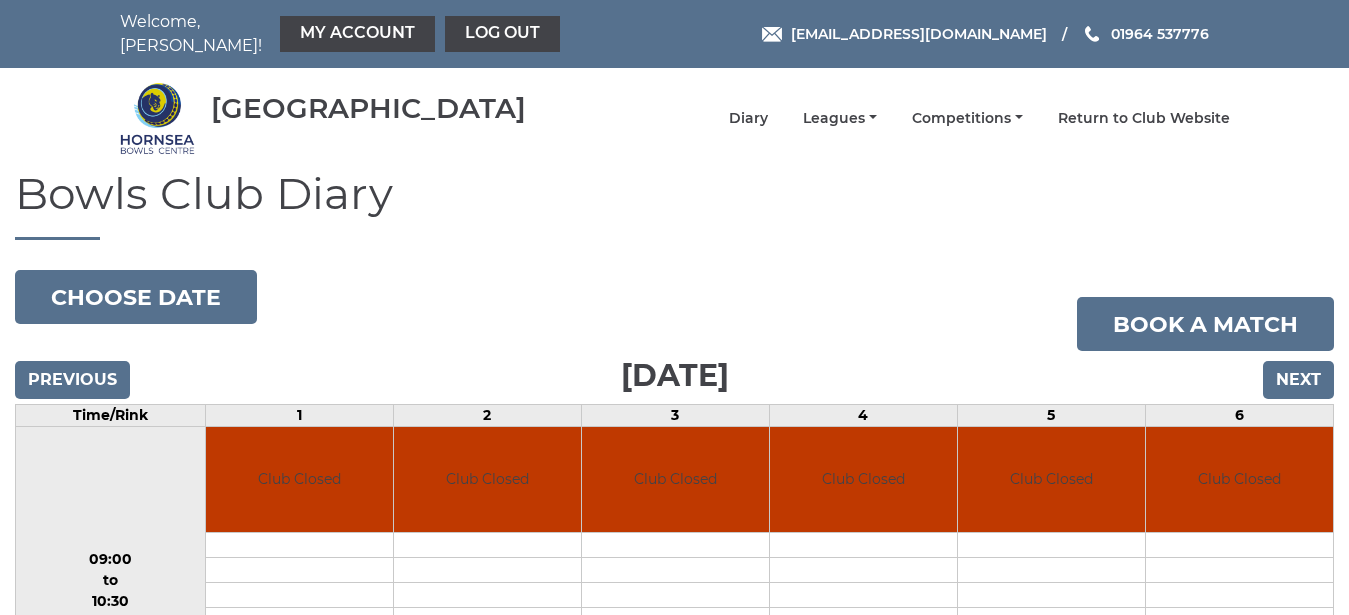 scroll, scrollTop: 0, scrollLeft: 0, axis: both 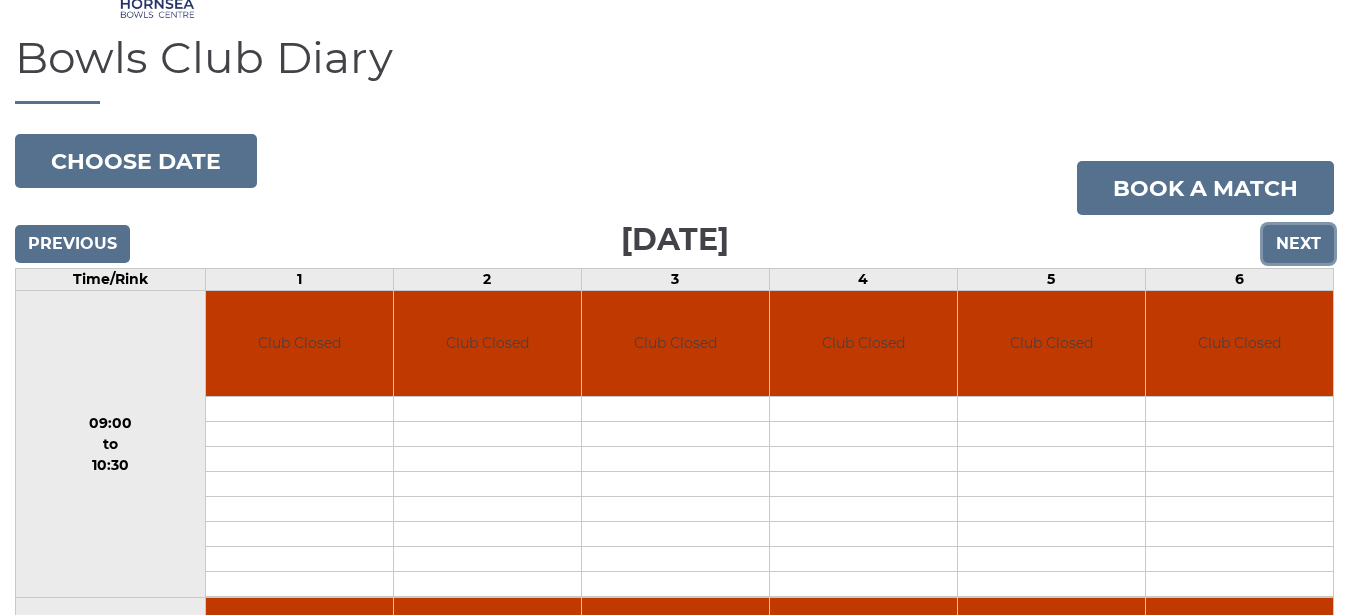 click on "Next" at bounding box center [1298, 244] 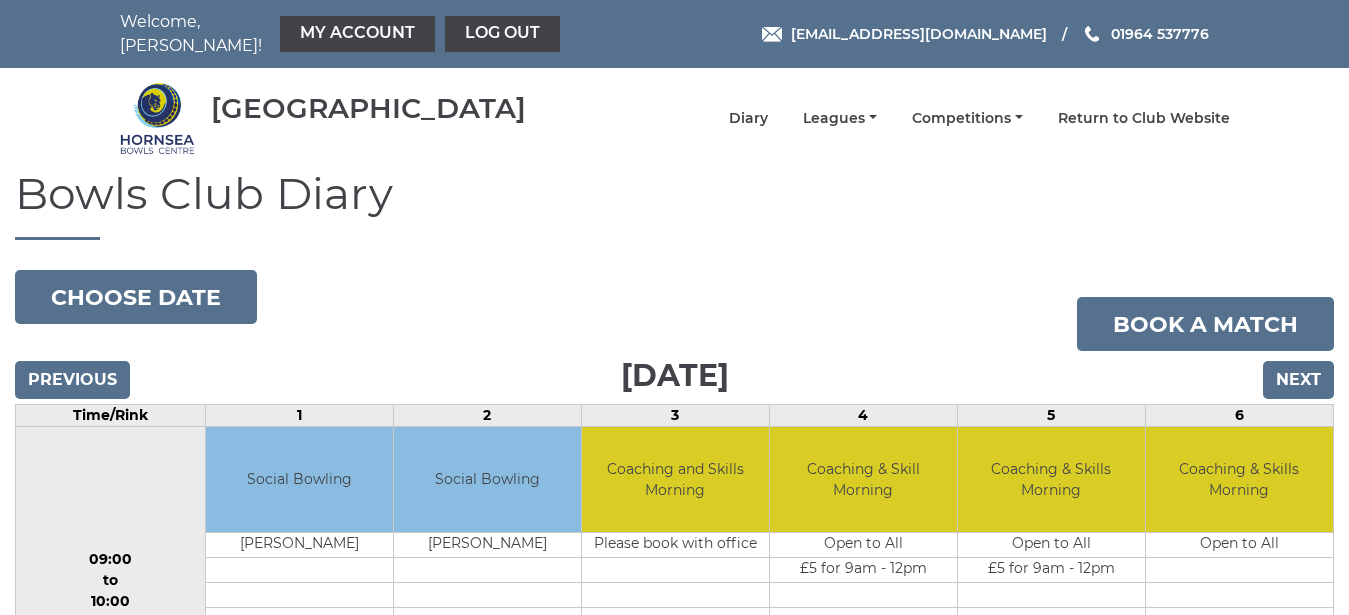 scroll, scrollTop: 0, scrollLeft: 0, axis: both 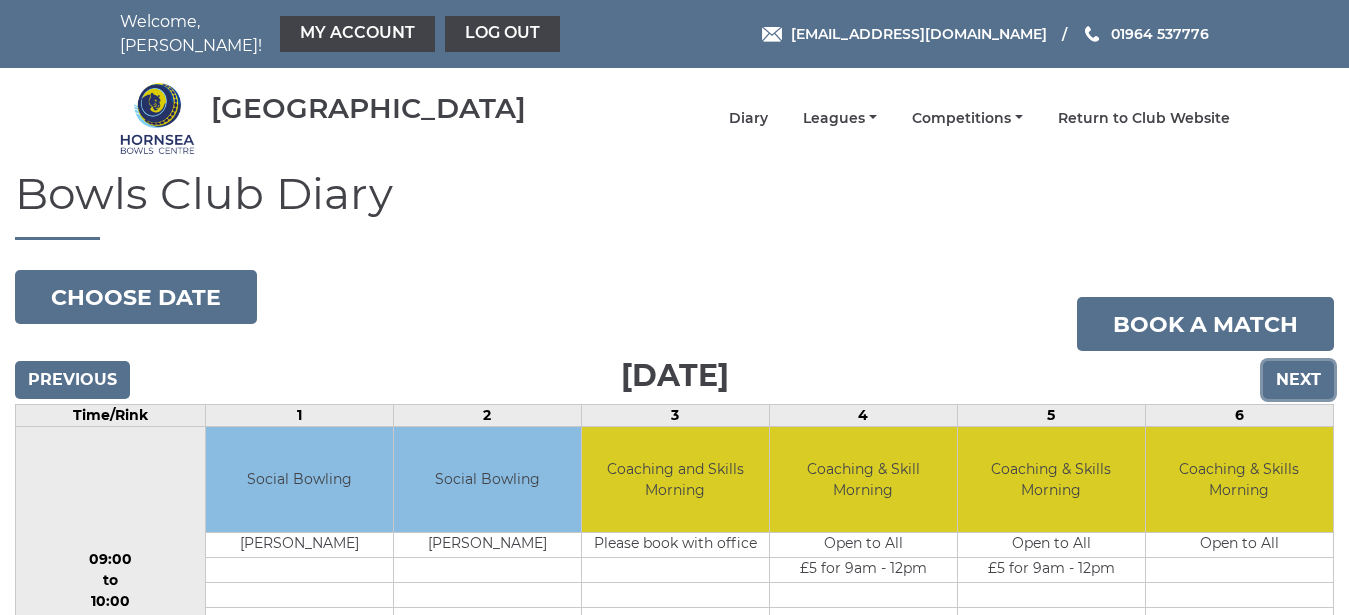 click on "Next" at bounding box center (1298, 380) 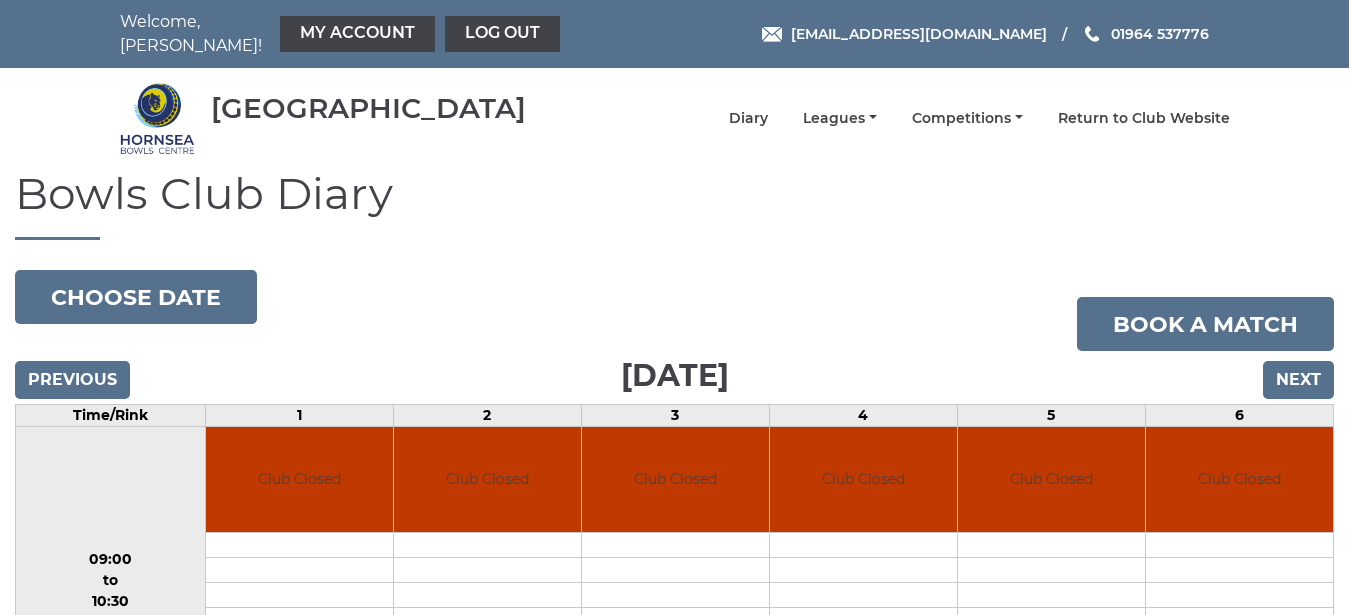 scroll, scrollTop: 0, scrollLeft: 0, axis: both 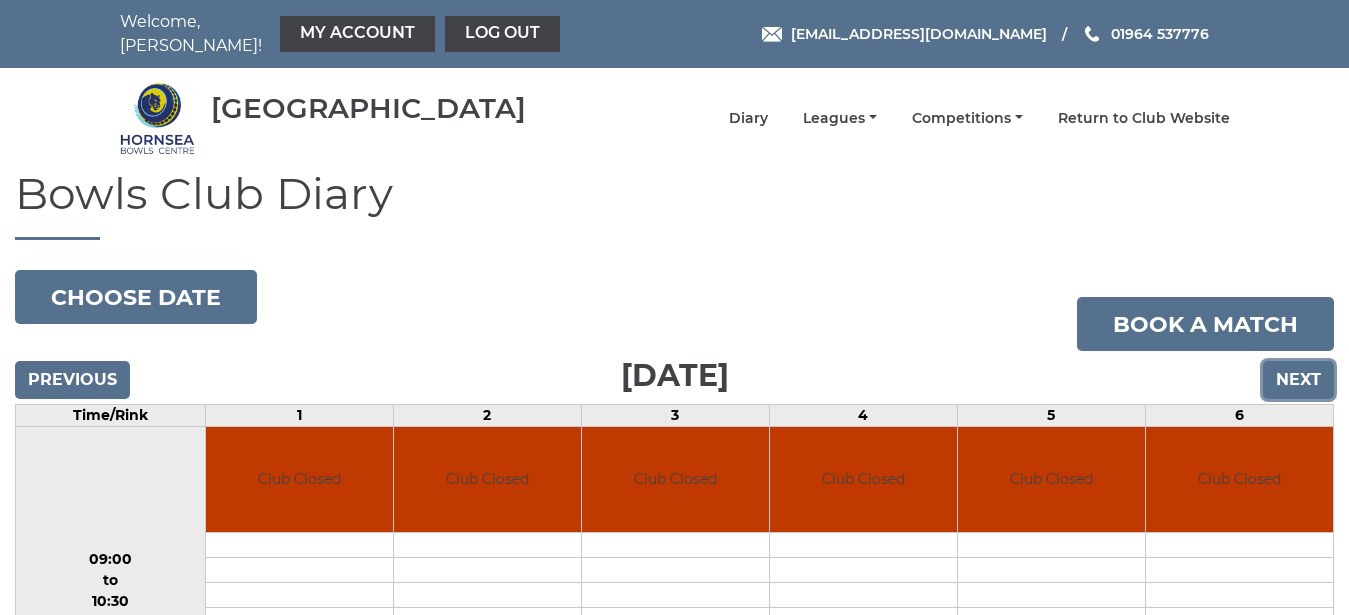 click on "Next" at bounding box center [1298, 380] 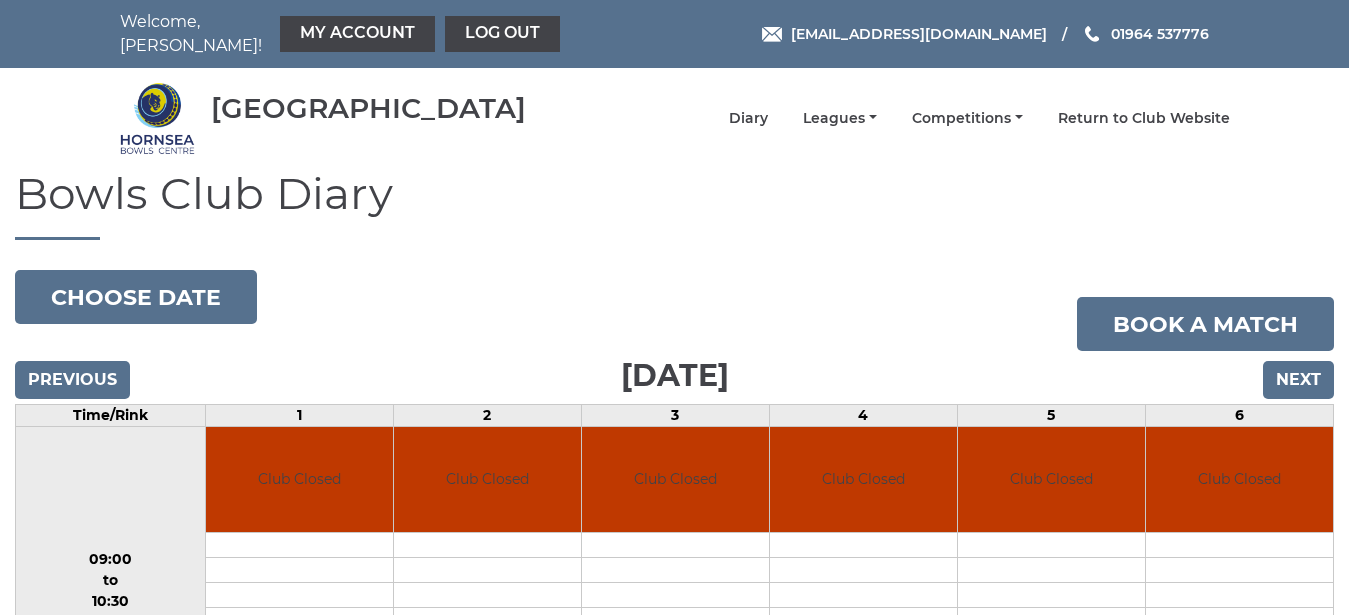 scroll, scrollTop: 0, scrollLeft: 0, axis: both 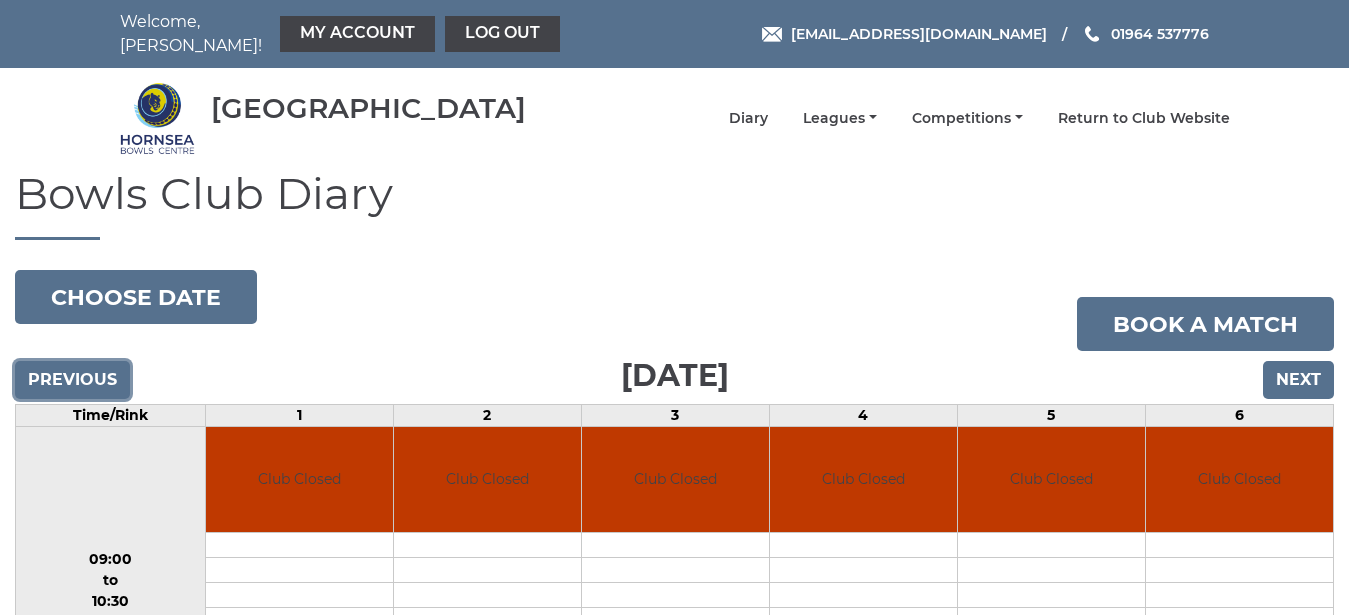 click on "Previous" at bounding box center (72, 380) 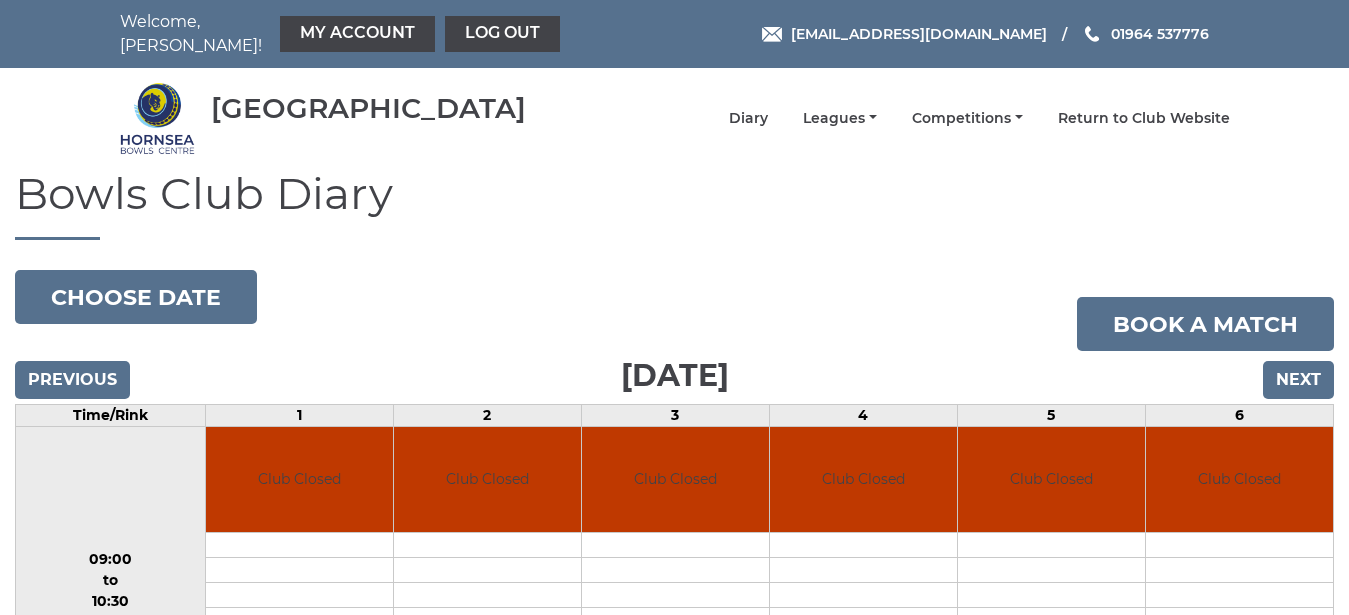 scroll, scrollTop: 0, scrollLeft: 0, axis: both 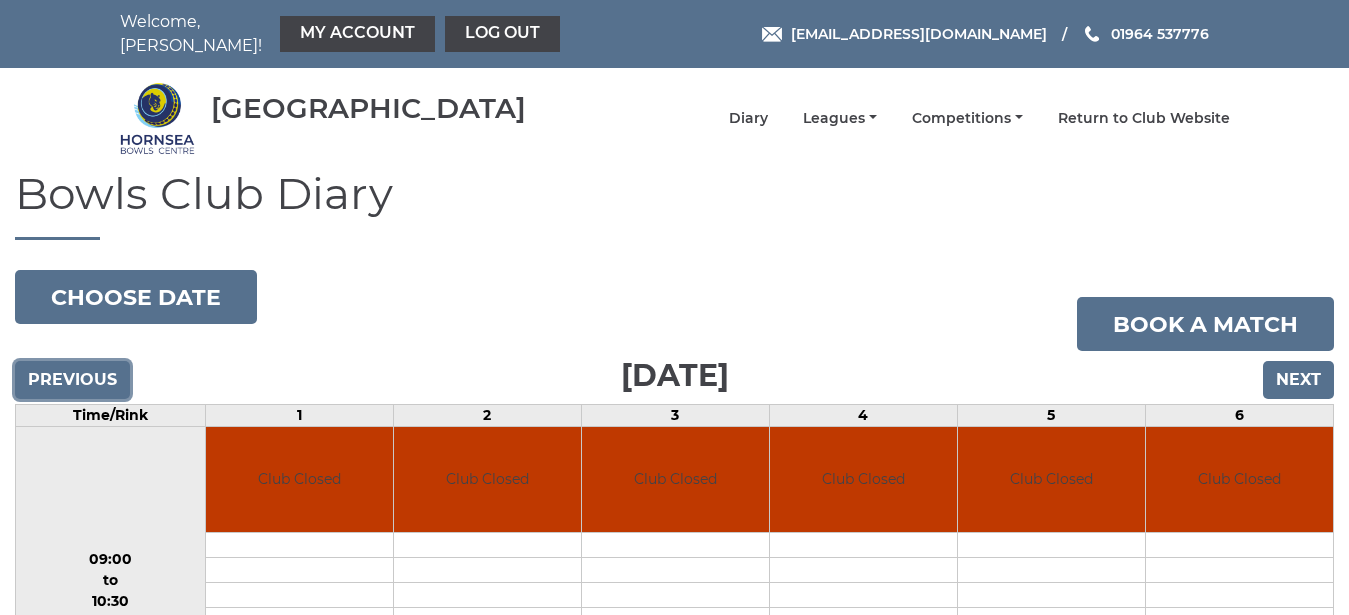 click on "Previous" at bounding box center [72, 380] 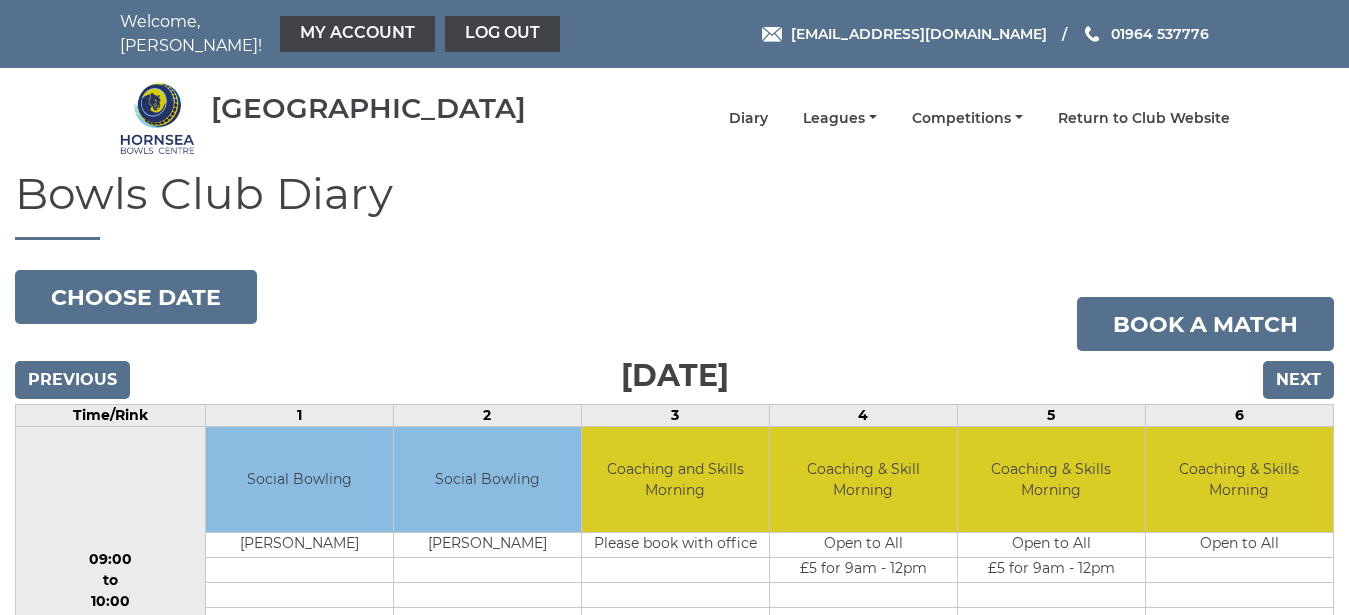 scroll, scrollTop: 0, scrollLeft: 0, axis: both 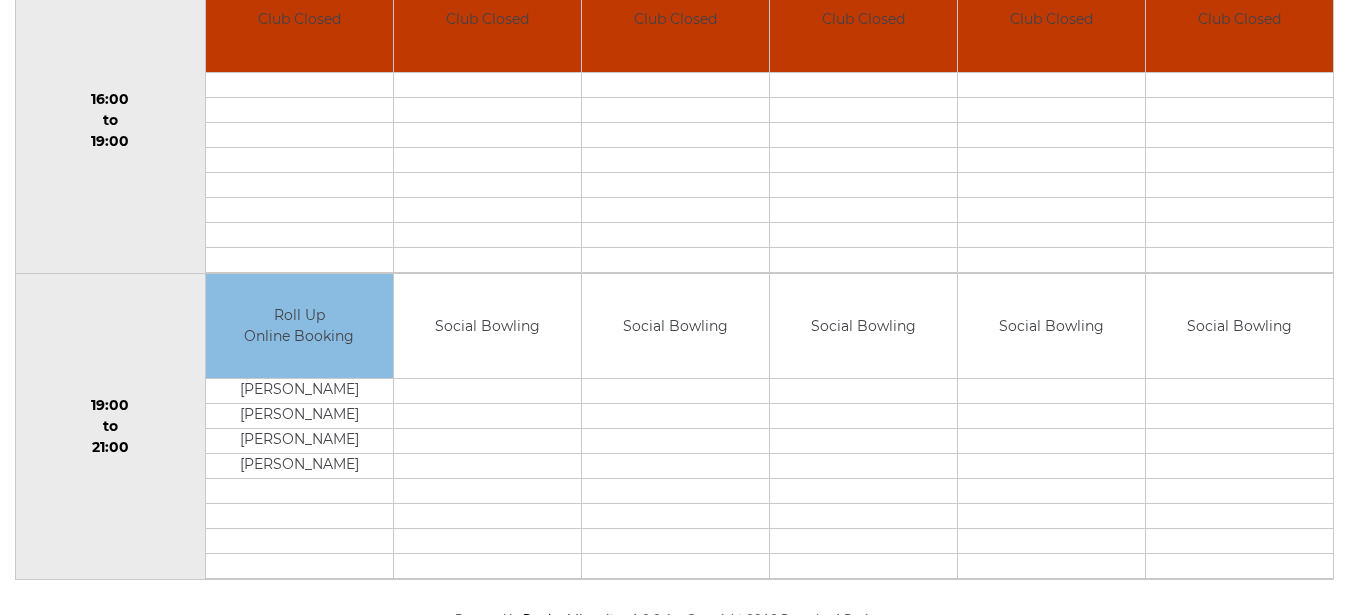 click on "Roll Up Online Booking" at bounding box center (299, 326) 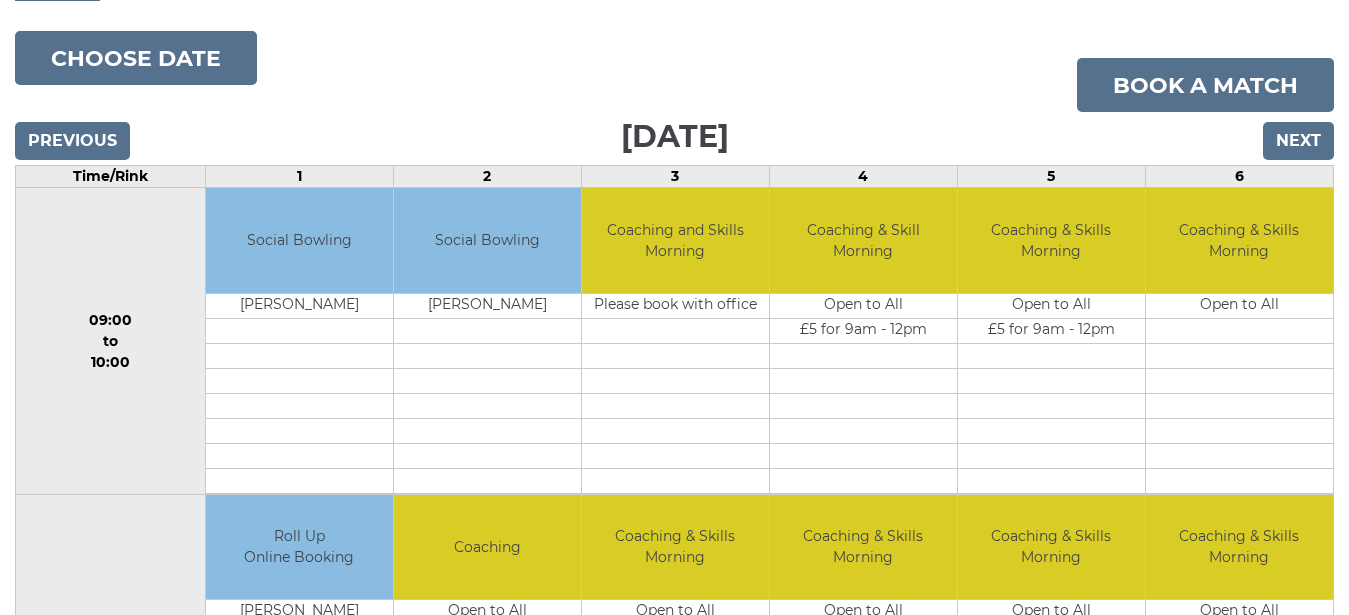 scroll, scrollTop: 190, scrollLeft: 0, axis: vertical 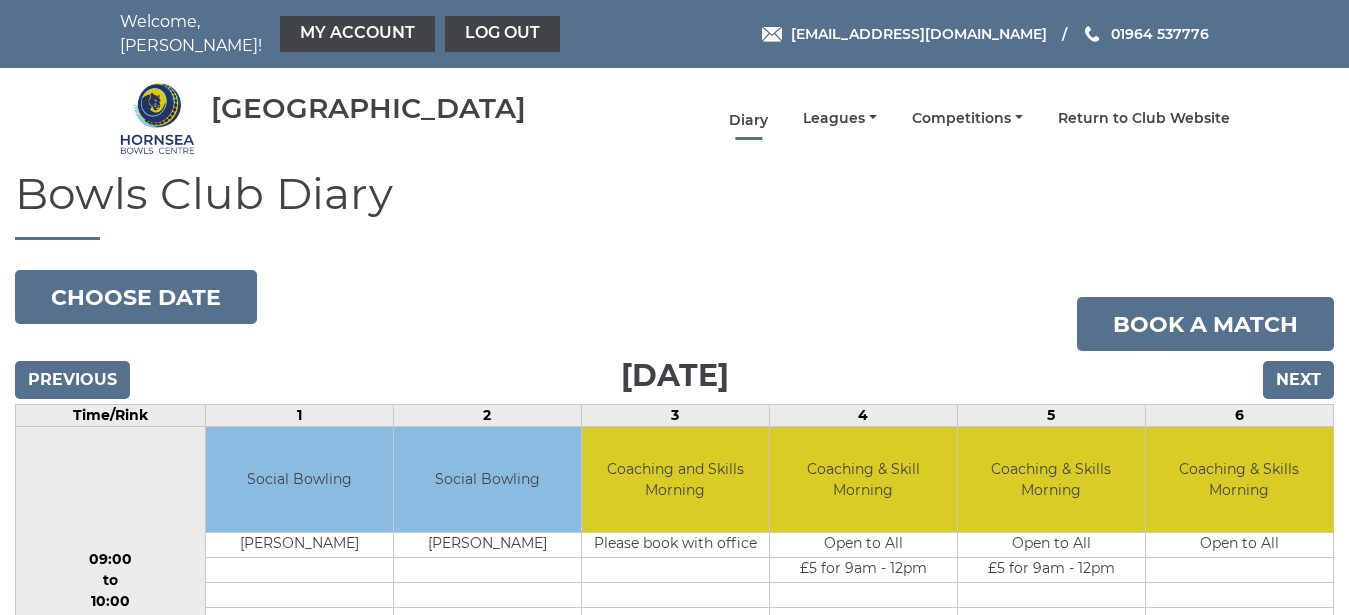 click on "Diary" at bounding box center (748, 120) 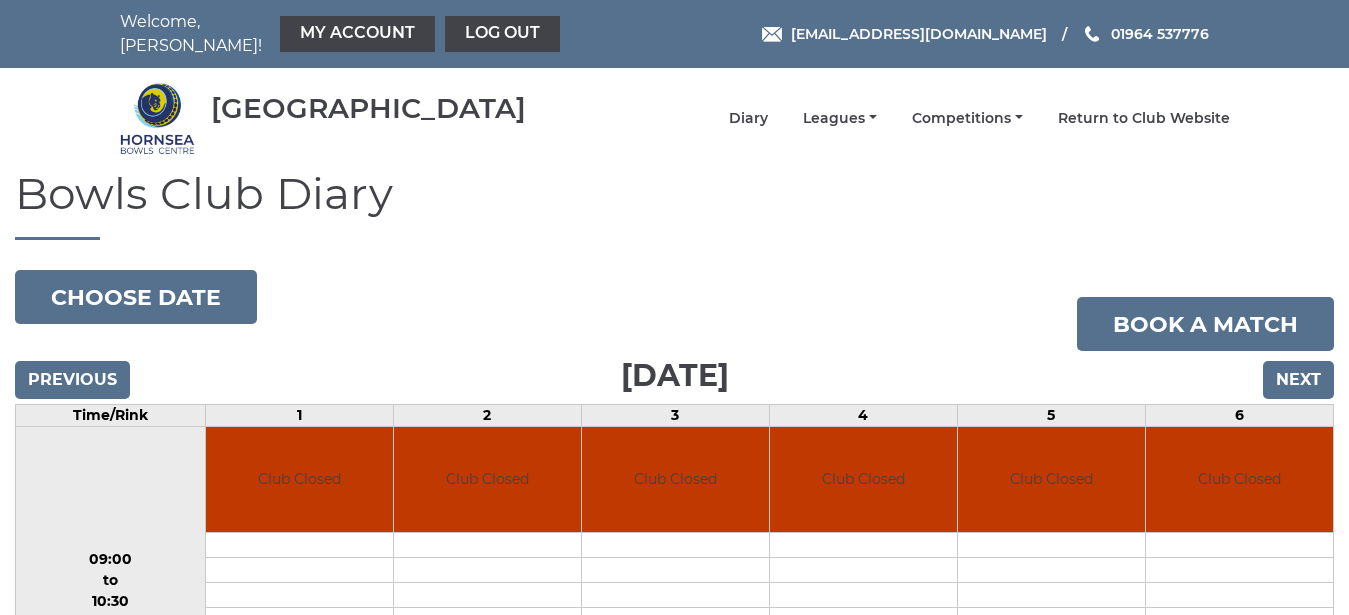 scroll, scrollTop: 0, scrollLeft: 0, axis: both 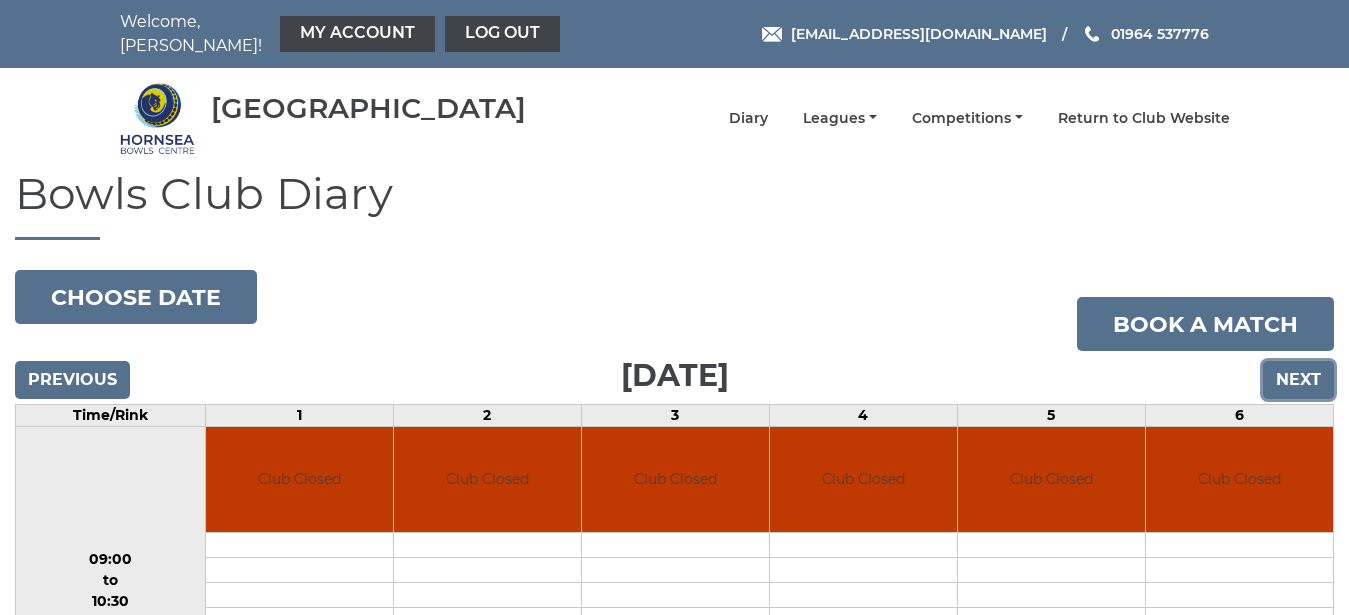 click on "Next" at bounding box center (1298, 380) 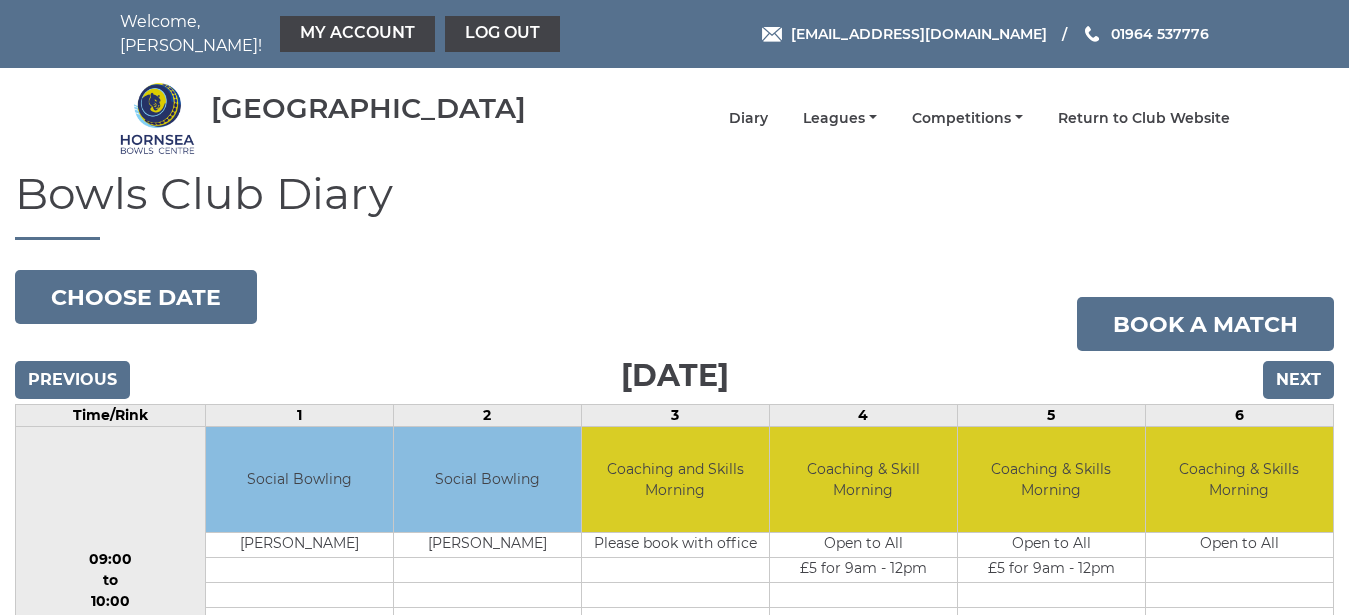 scroll, scrollTop: 0, scrollLeft: 0, axis: both 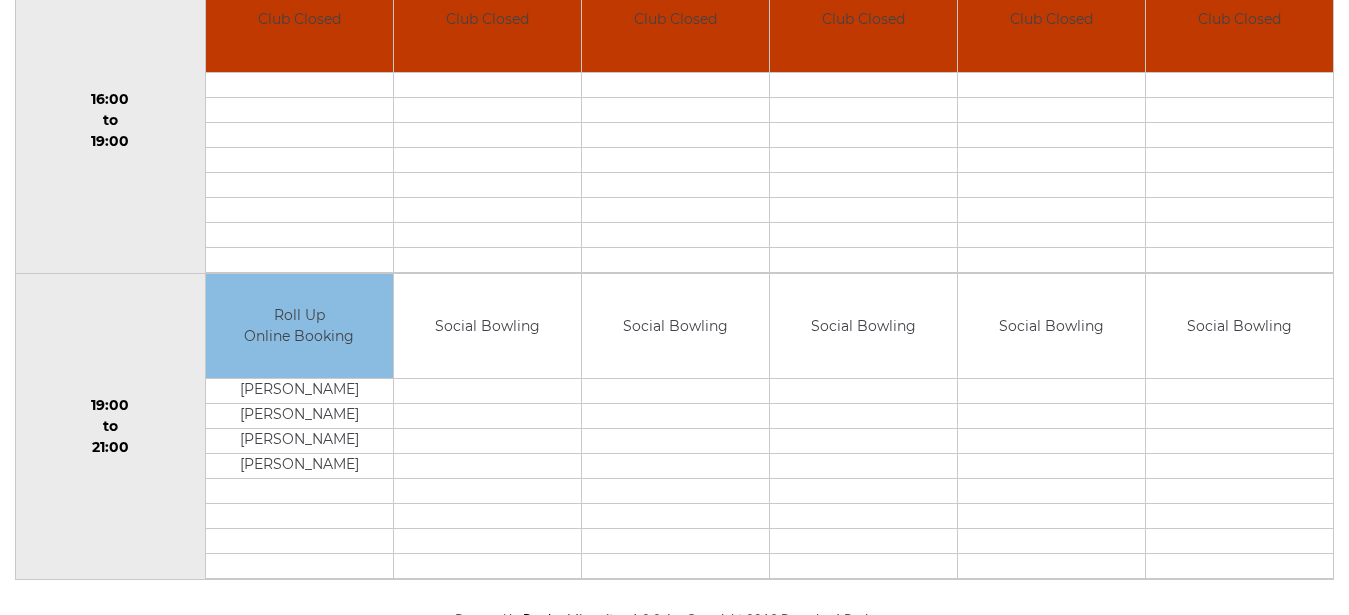 click on "Roll Up Online Booking" at bounding box center (299, 326) 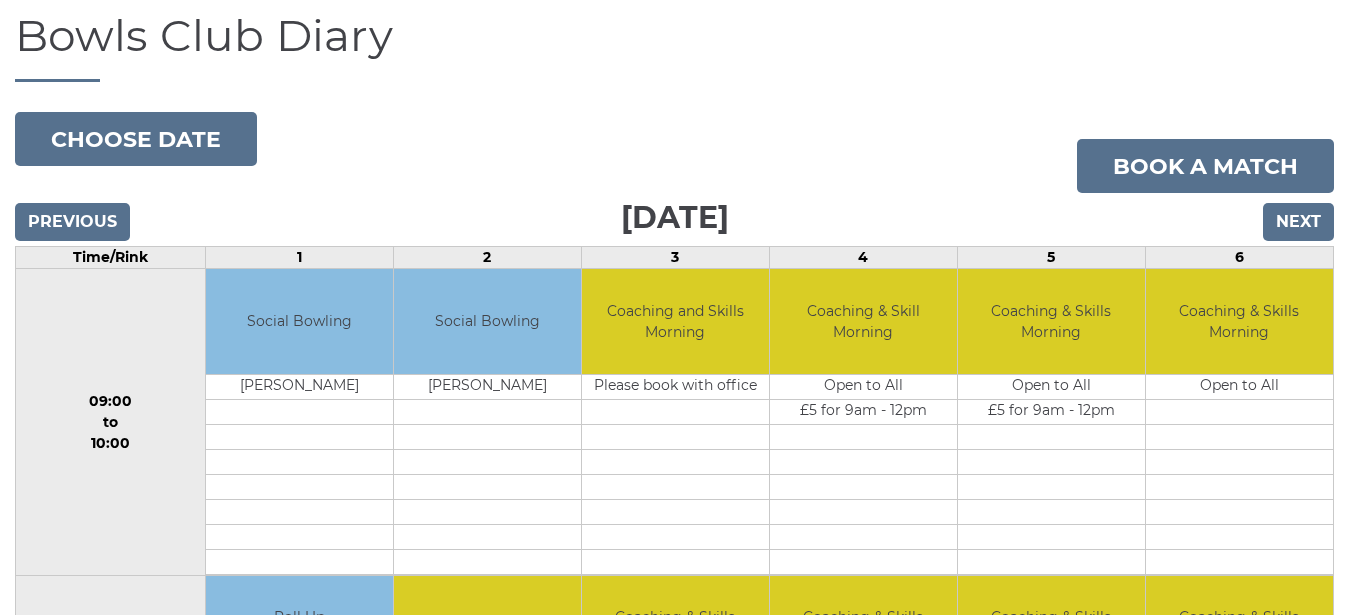 scroll, scrollTop: 156, scrollLeft: 0, axis: vertical 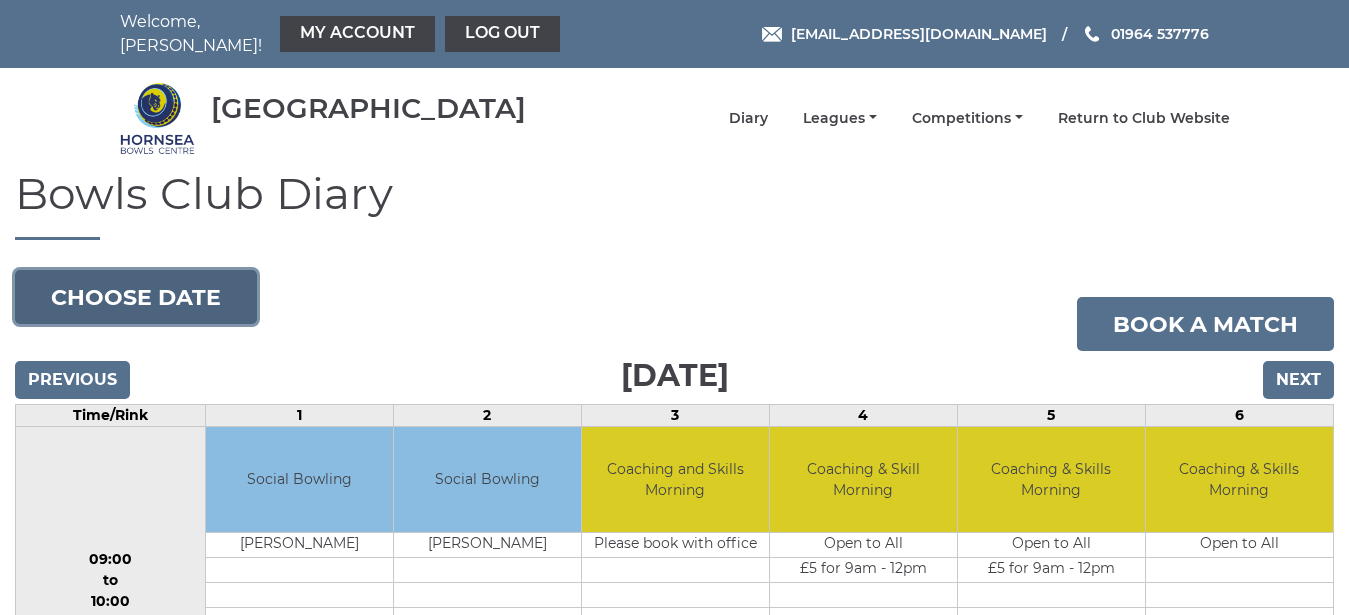 click on "Choose date" at bounding box center [136, 297] 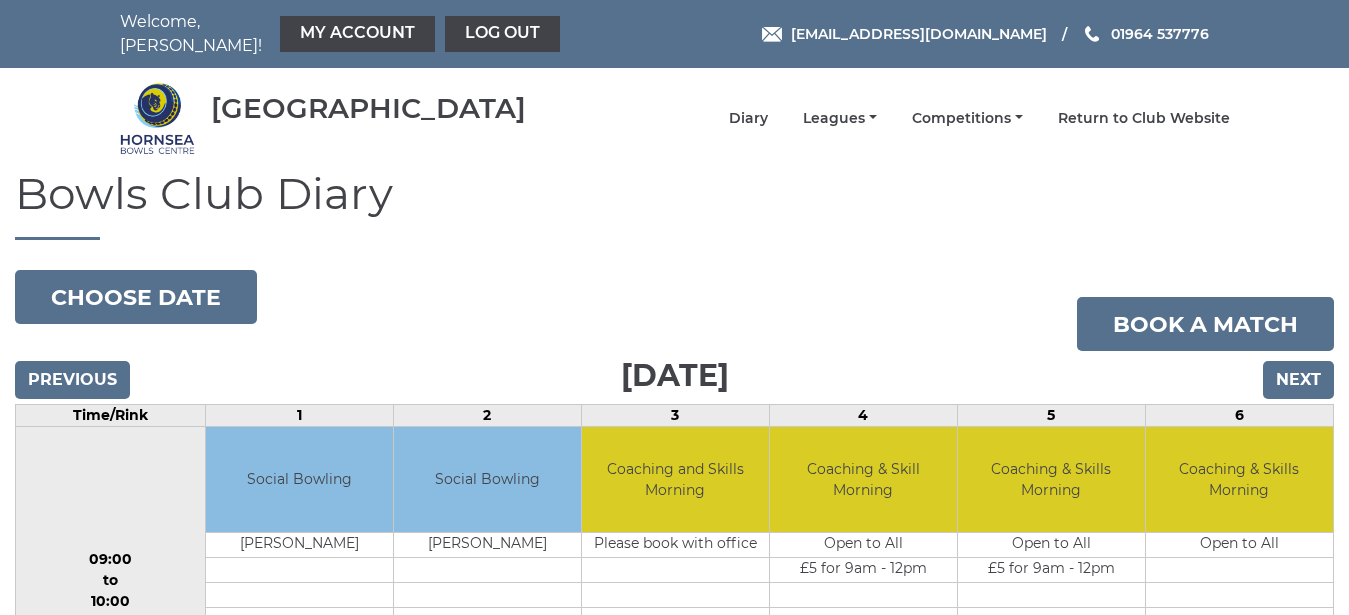 scroll, scrollTop: 0, scrollLeft: 0, axis: both 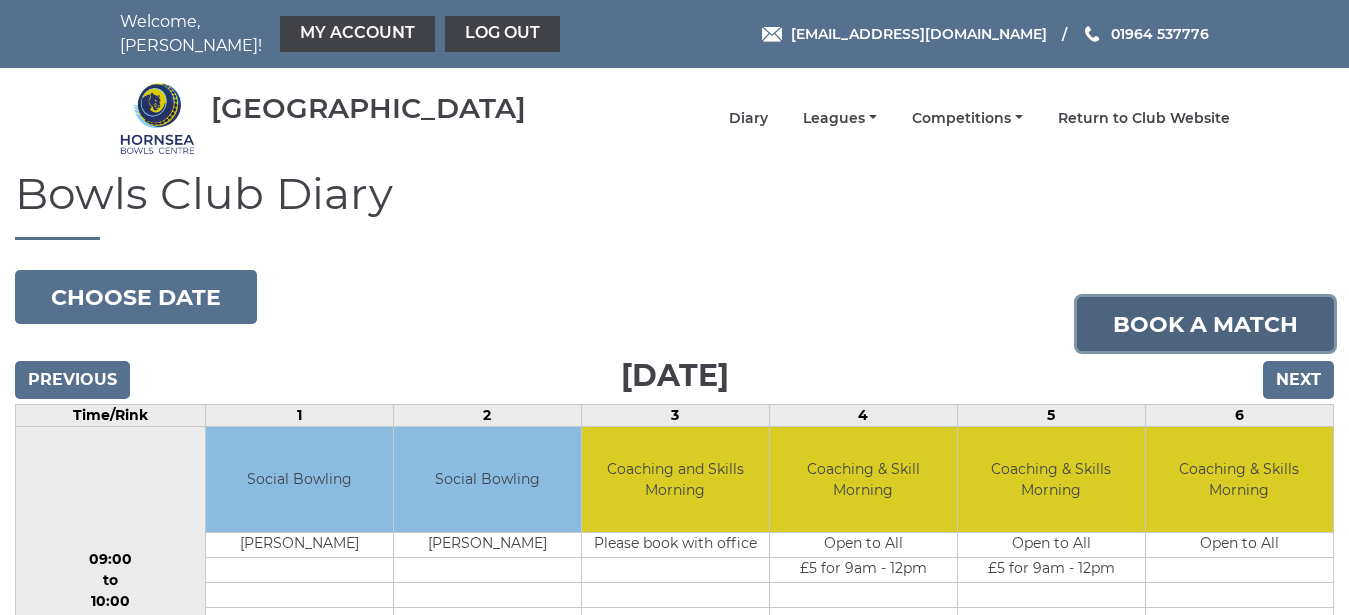click on "Book a match" at bounding box center (1205, 324) 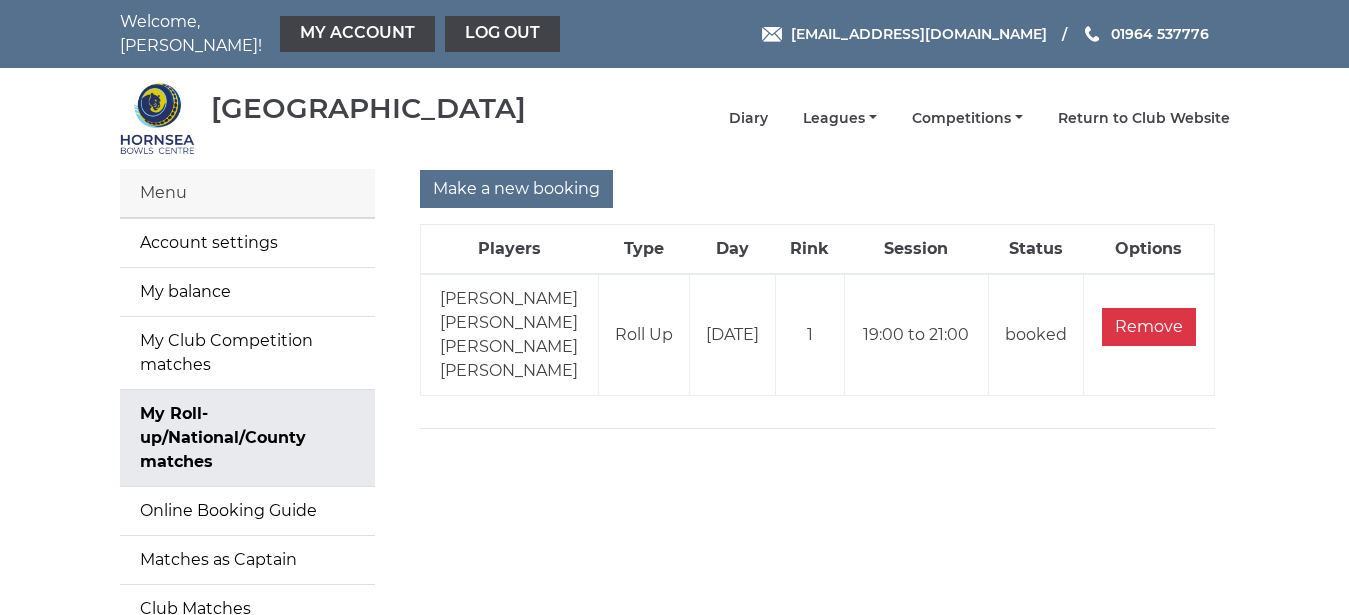 scroll, scrollTop: 0, scrollLeft: 0, axis: both 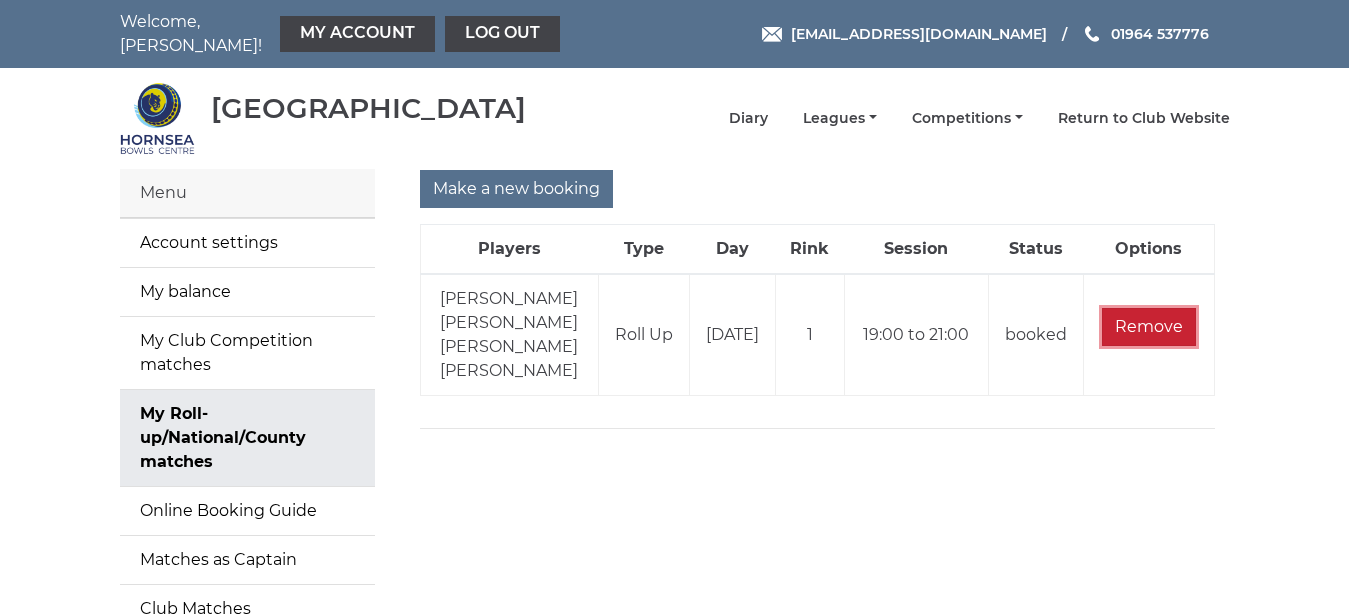 click on "Remove" at bounding box center (1149, 327) 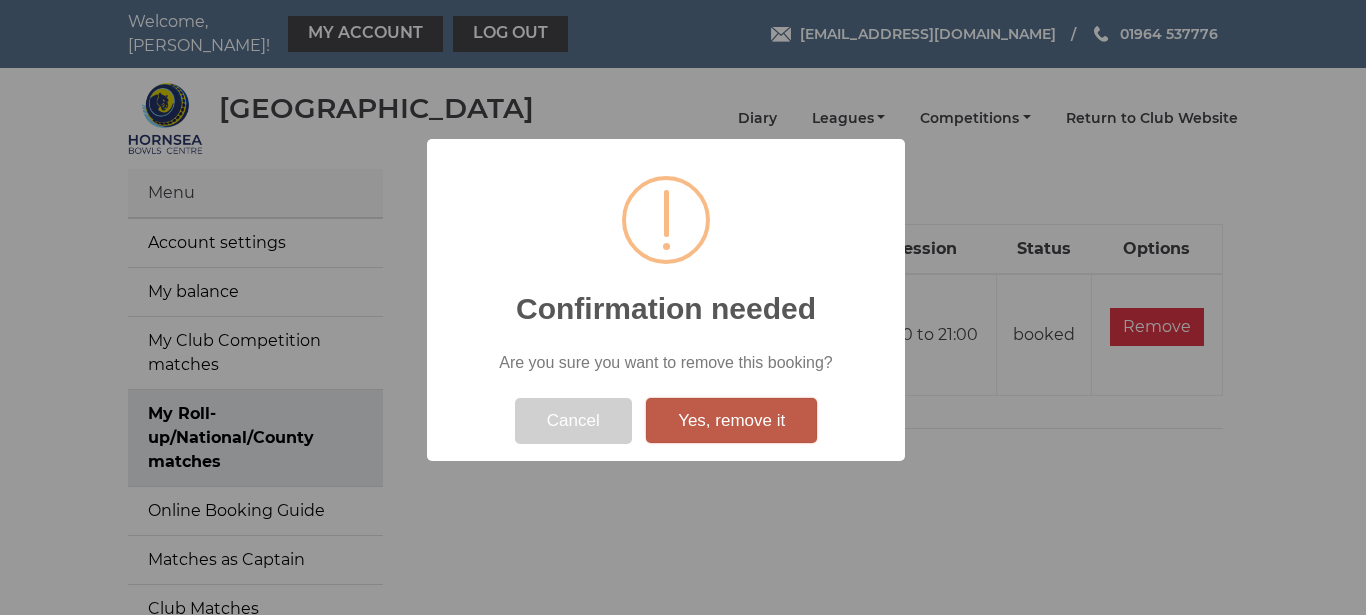 click on "Yes, remove it" at bounding box center [731, 421] 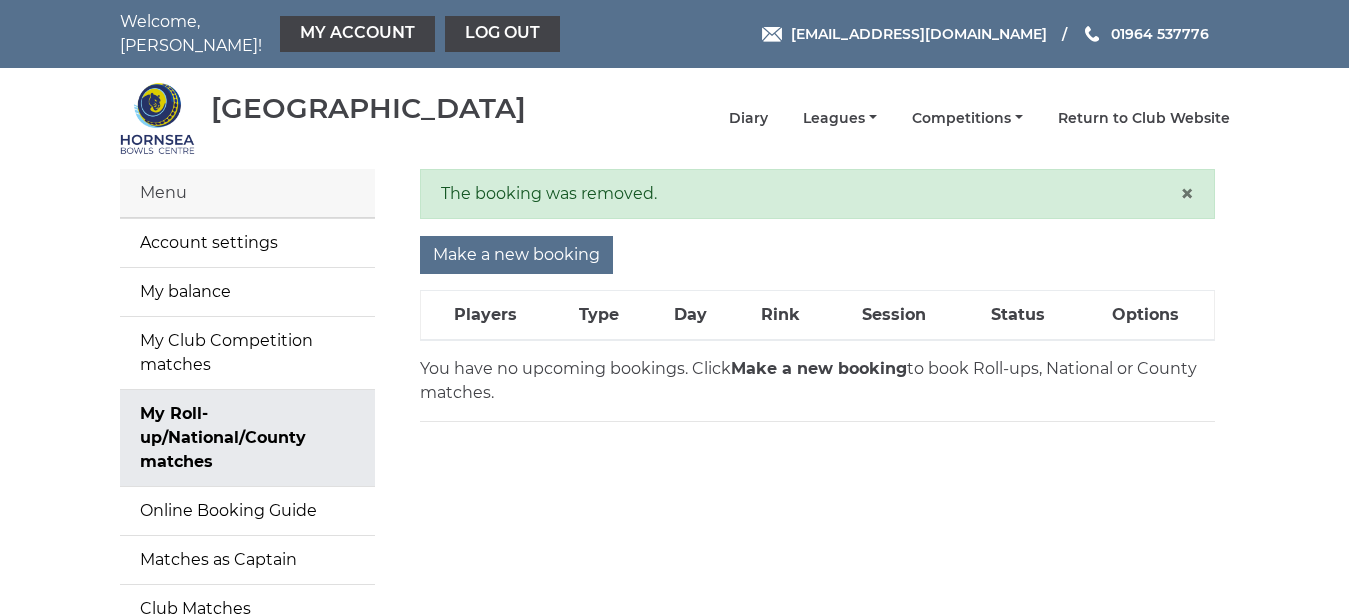 scroll, scrollTop: 0, scrollLeft: 0, axis: both 